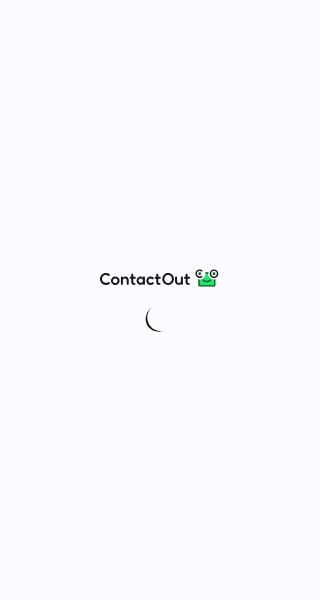 scroll, scrollTop: 0, scrollLeft: 0, axis: both 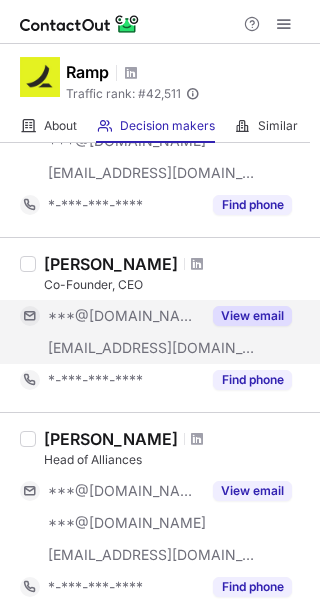 click on "View email" at bounding box center (252, 316) 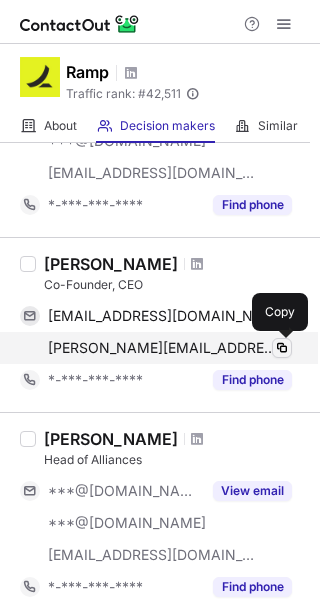 click at bounding box center (282, 348) 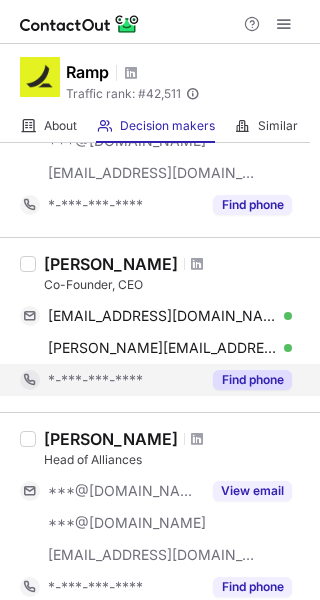 click on "Find phone" at bounding box center [252, 380] 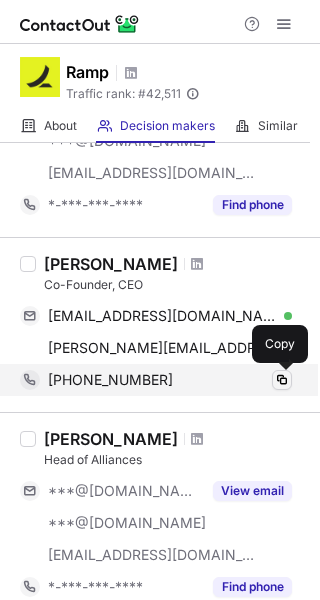 click at bounding box center (282, 380) 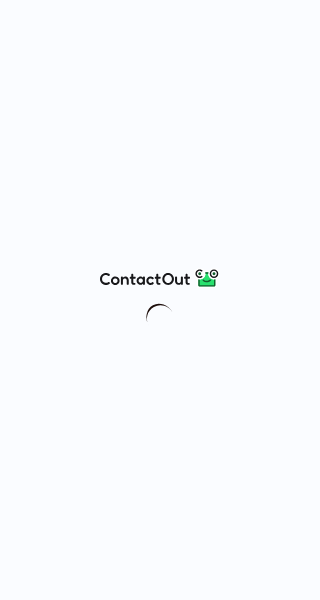 scroll, scrollTop: 0, scrollLeft: 0, axis: both 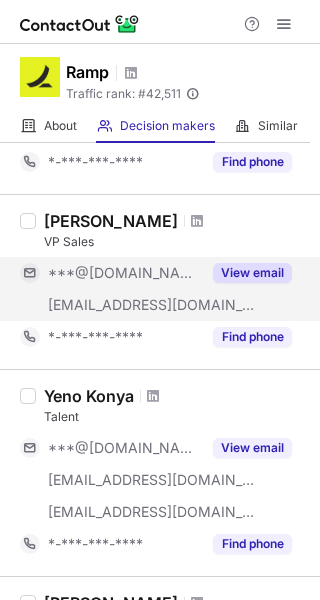 click on "View email" at bounding box center [252, 273] 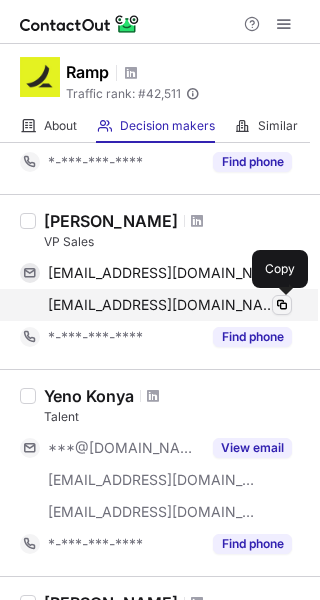 click at bounding box center (282, 305) 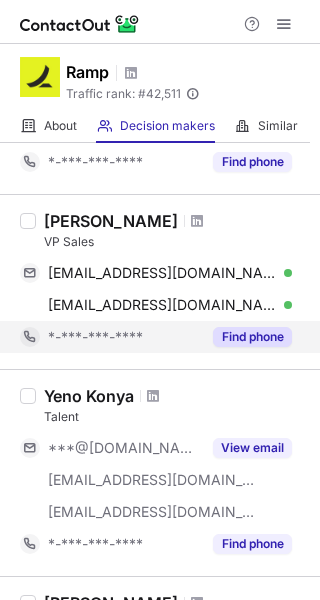 click on "Find phone" at bounding box center (252, 337) 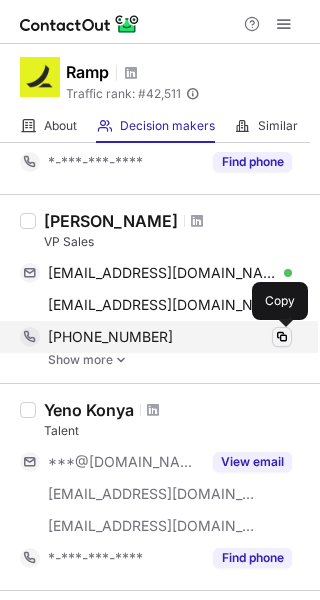 click at bounding box center (282, 337) 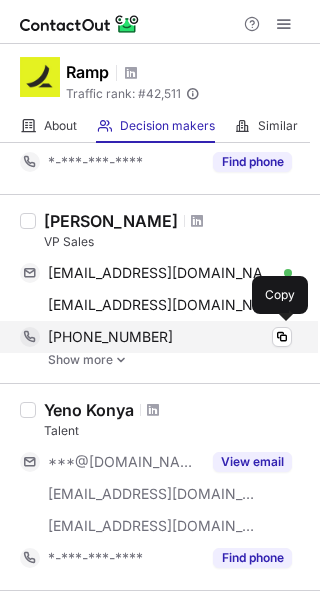 click on "+16465245282 Copy" at bounding box center (156, 337) 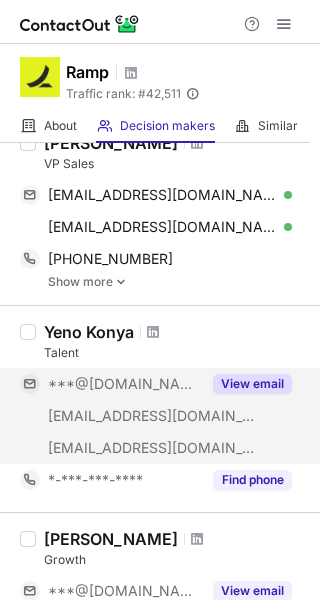 scroll, scrollTop: 900, scrollLeft: 0, axis: vertical 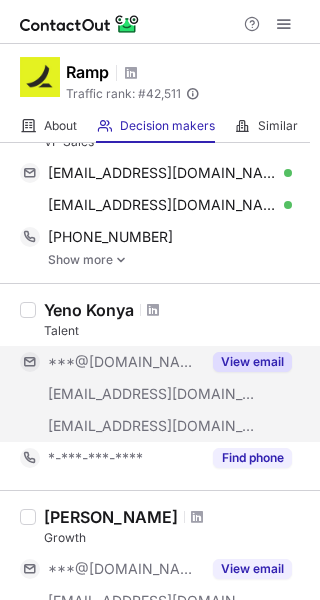 click on "View email" at bounding box center (252, 362) 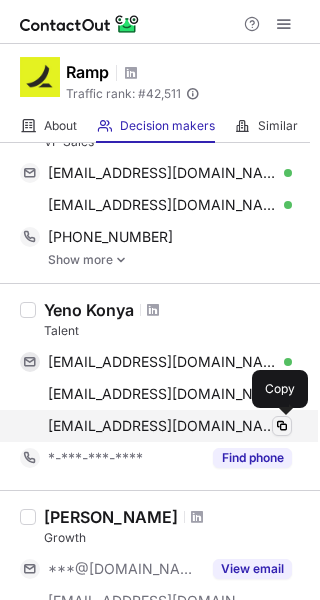 click at bounding box center (282, 426) 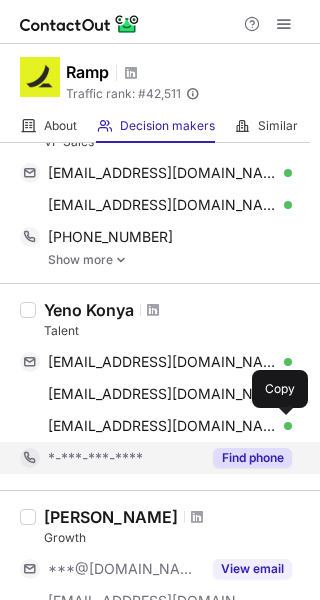 click on "Find phone" at bounding box center [252, 458] 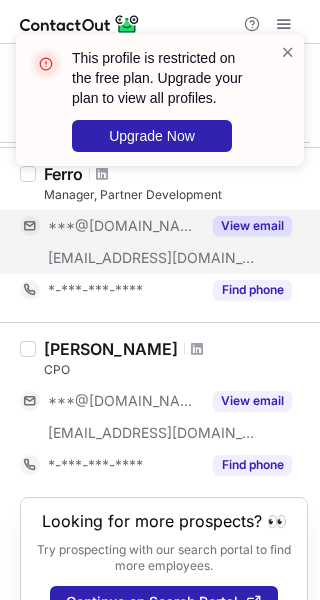 scroll, scrollTop: 1600, scrollLeft: 0, axis: vertical 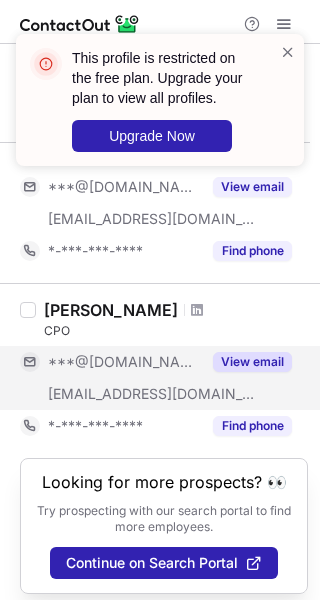 click on "View email" at bounding box center [252, 362] 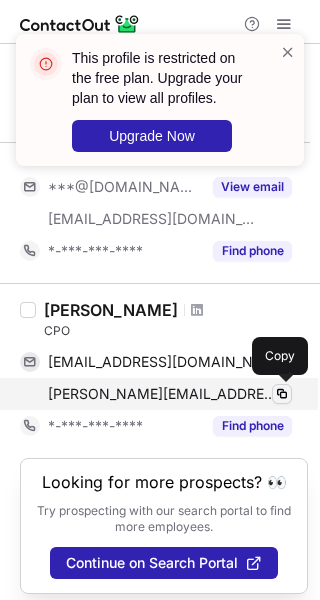 click at bounding box center [282, 394] 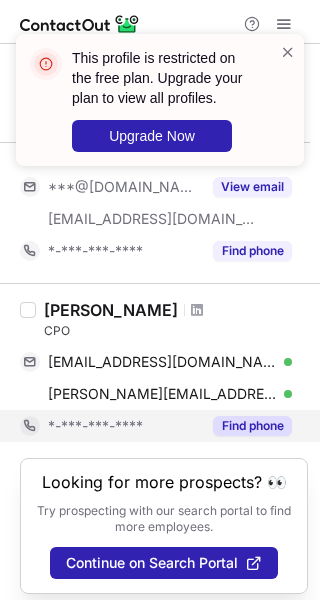 click on "Find phone" at bounding box center (252, 426) 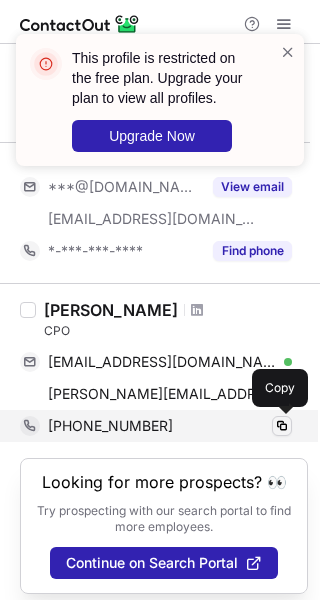 click at bounding box center [282, 426] 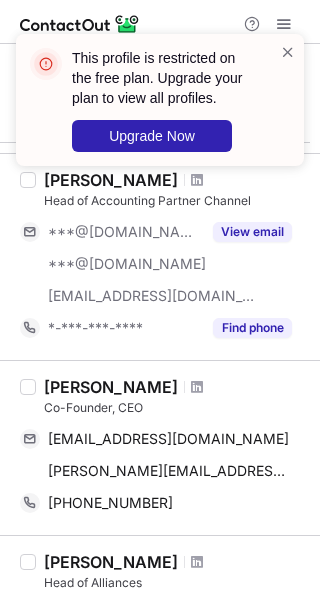 scroll, scrollTop: 0, scrollLeft: 0, axis: both 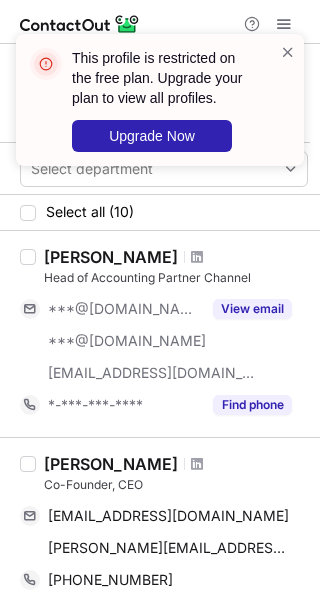 click on "Co-Founder, CEO" at bounding box center (176, 485) 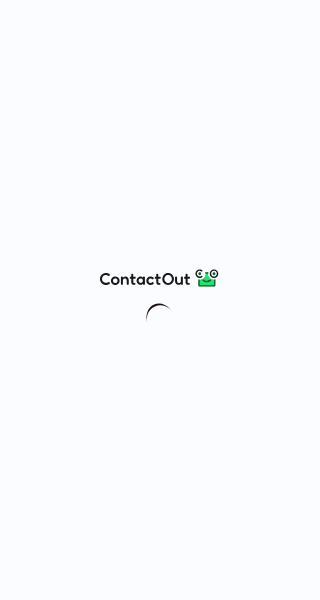 scroll, scrollTop: 0, scrollLeft: 0, axis: both 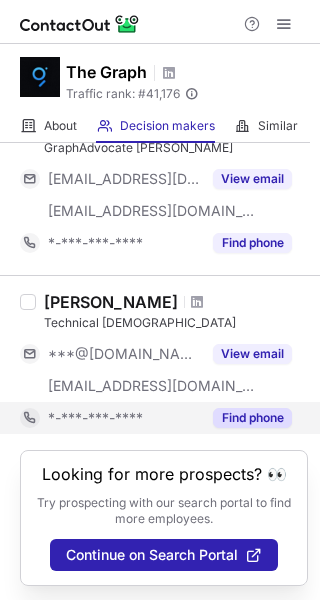 click on "Find phone" at bounding box center (252, 418) 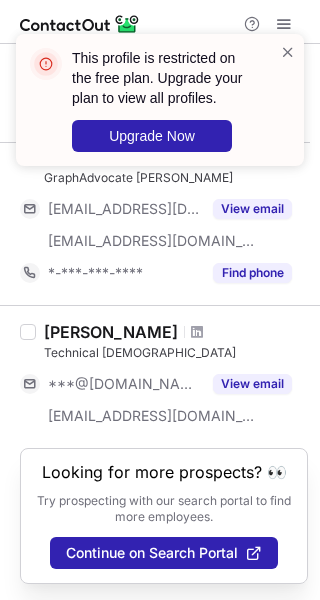 scroll, scrollTop: 1340, scrollLeft: 0, axis: vertical 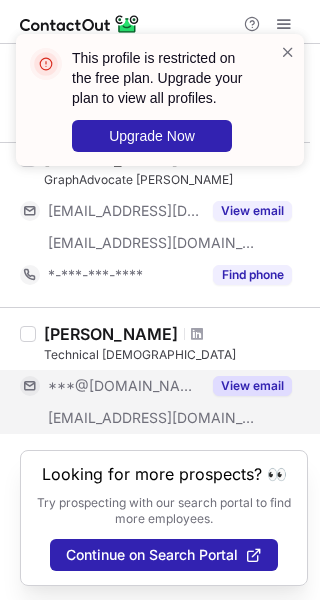click on "View email" at bounding box center (252, 386) 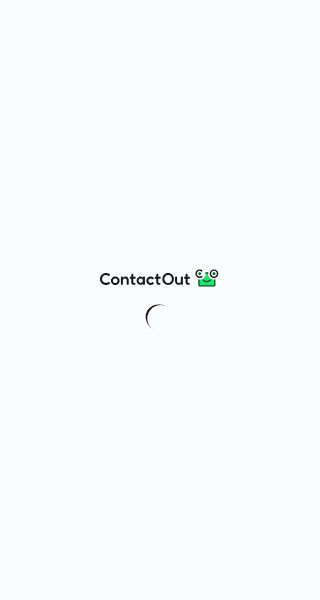 scroll, scrollTop: 0, scrollLeft: 0, axis: both 